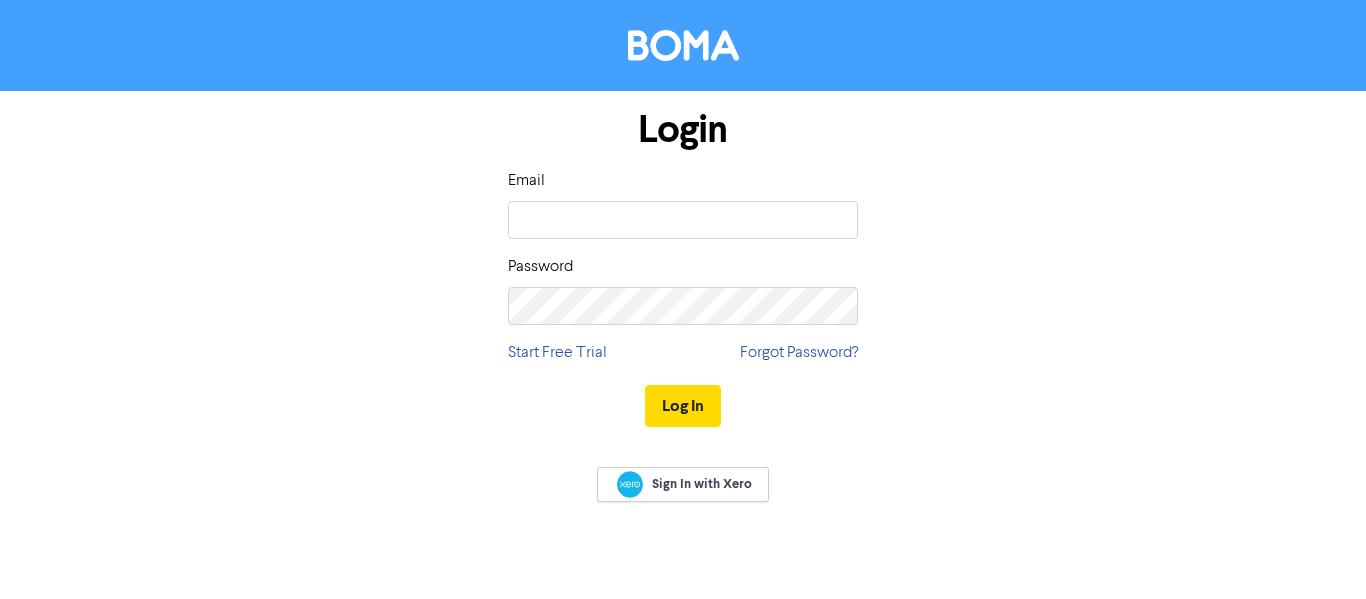scroll, scrollTop: 0, scrollLeft: 0, axis: both 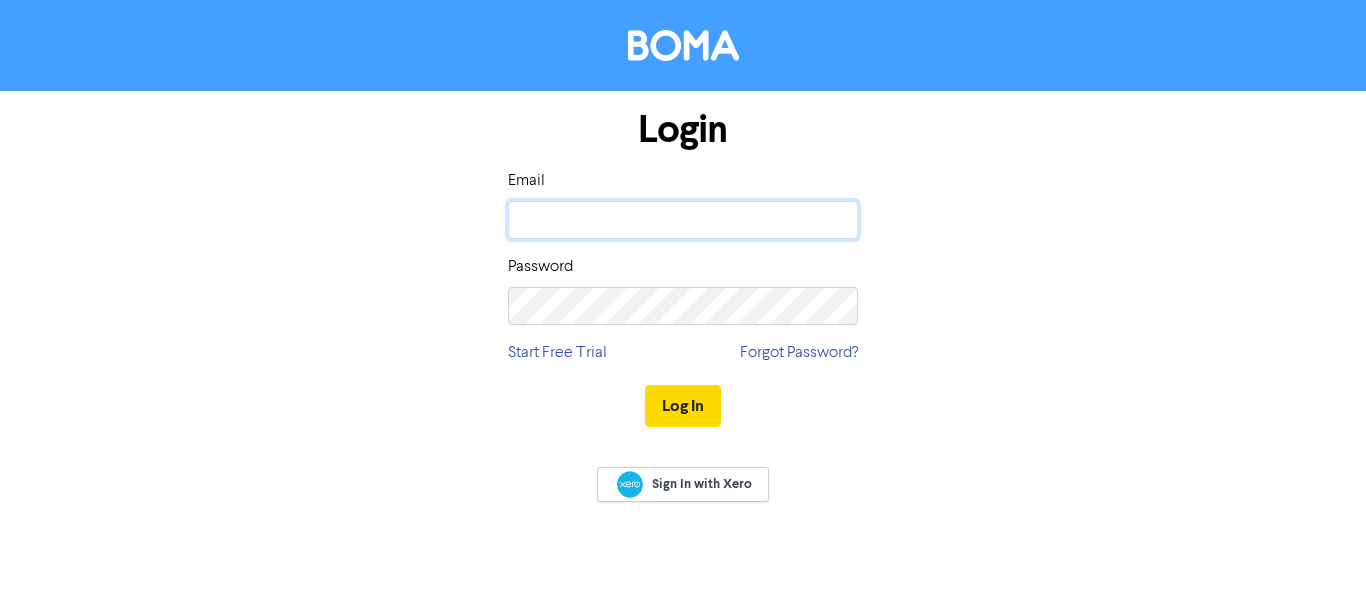 click 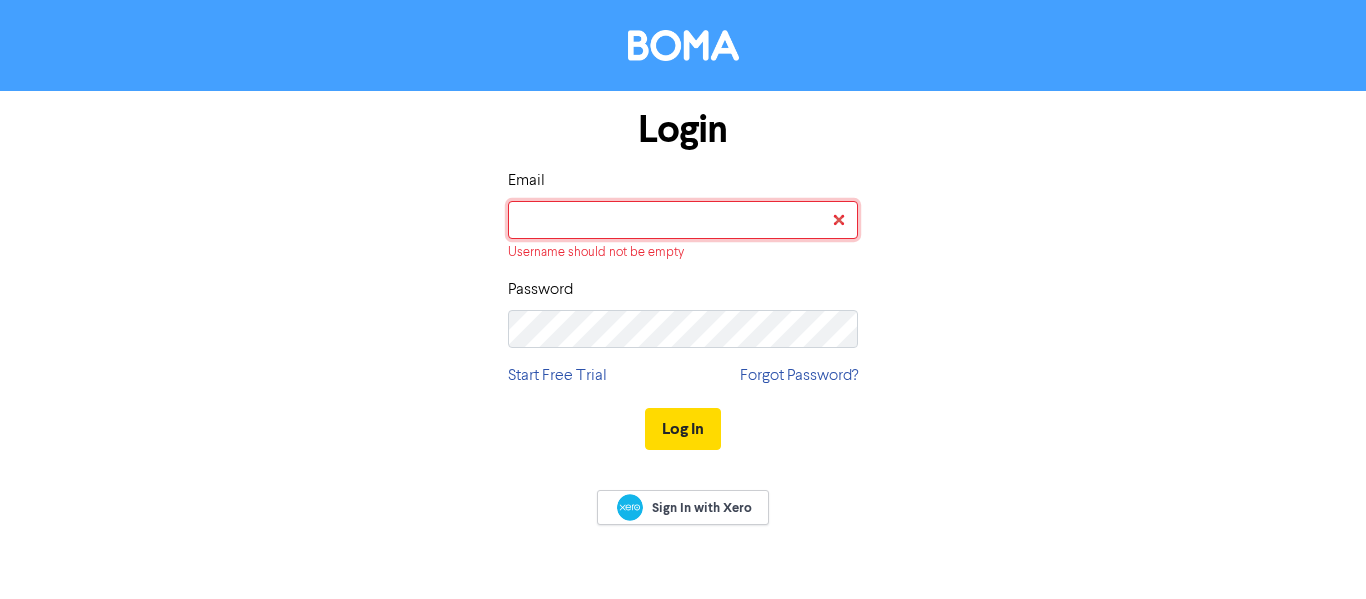 type on "[EMAIL_ADDRESS][DOMAIN_NAME]" 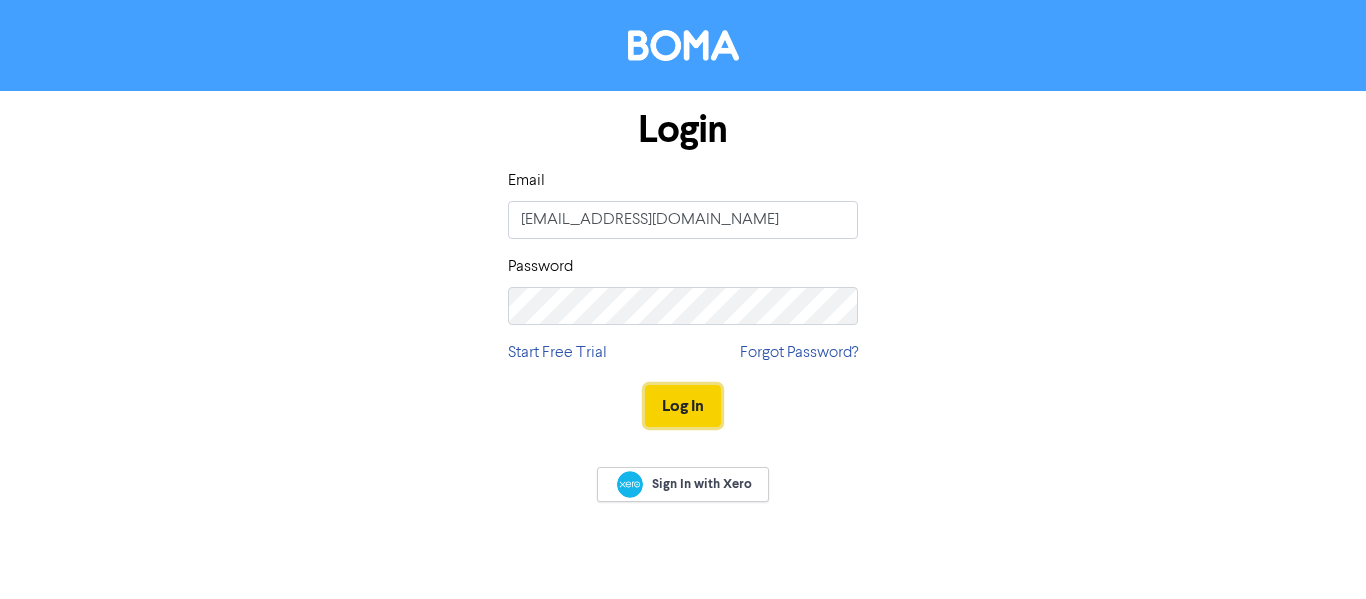click on "Log In" at bounding box center [683, 406] 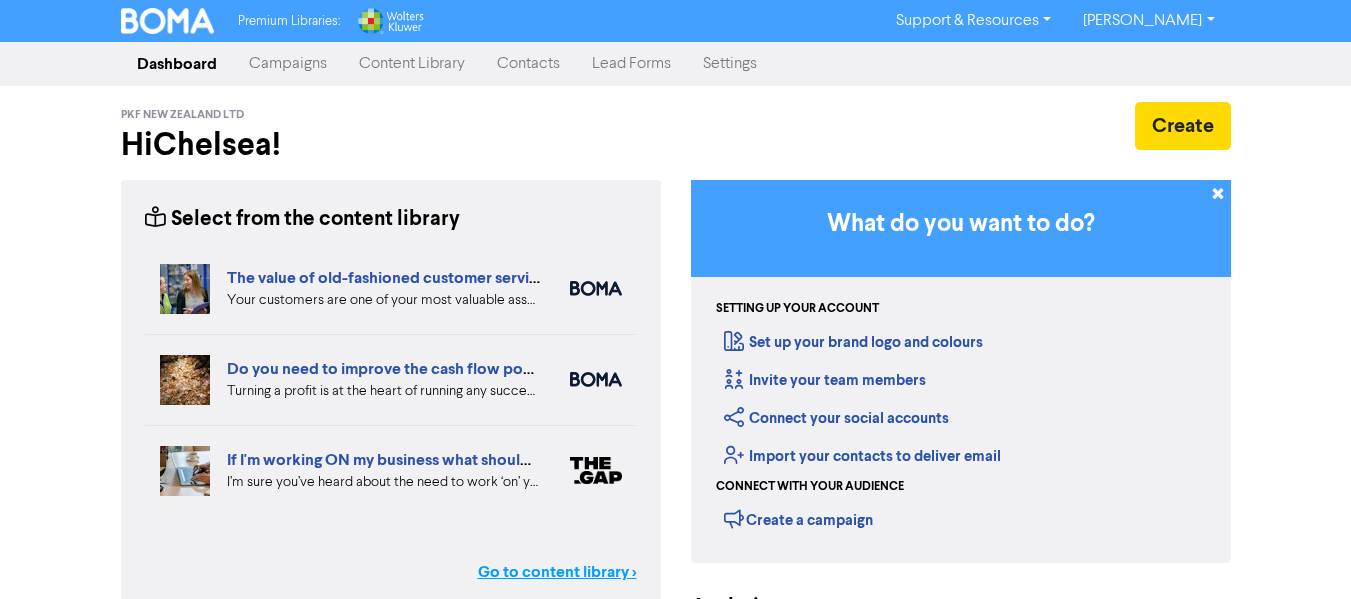 click on "Go to content library >" at bounding box center [557, 572] 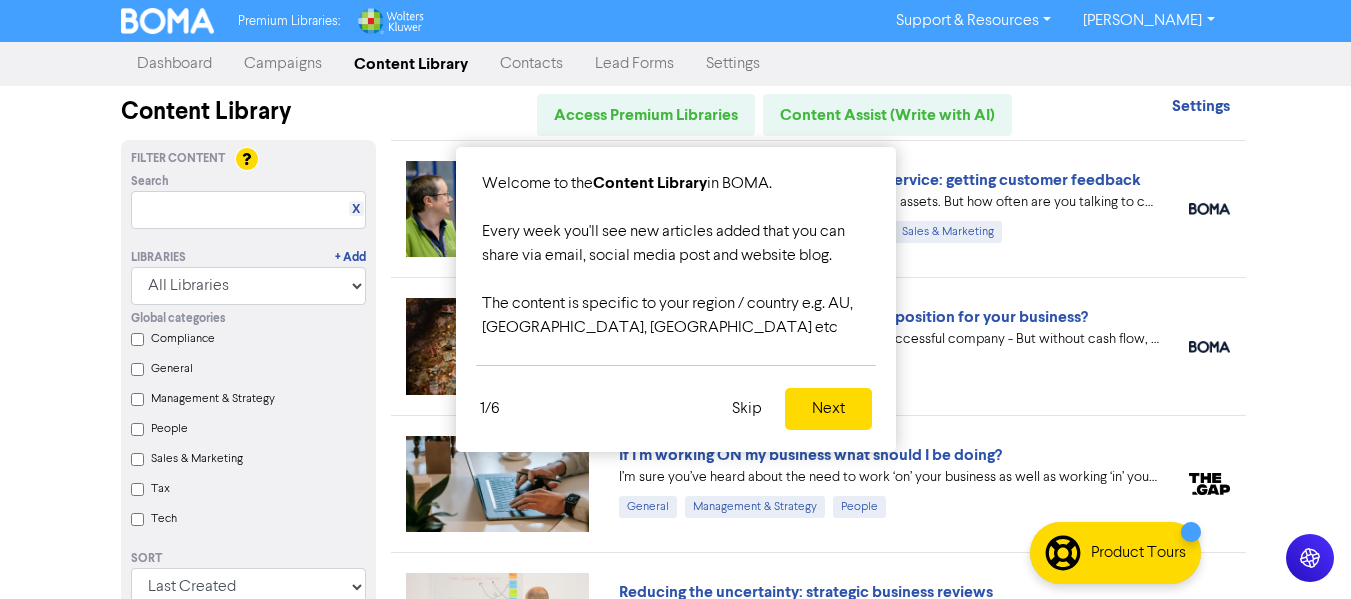 click on "Skip" at bounding box center (747, 409) 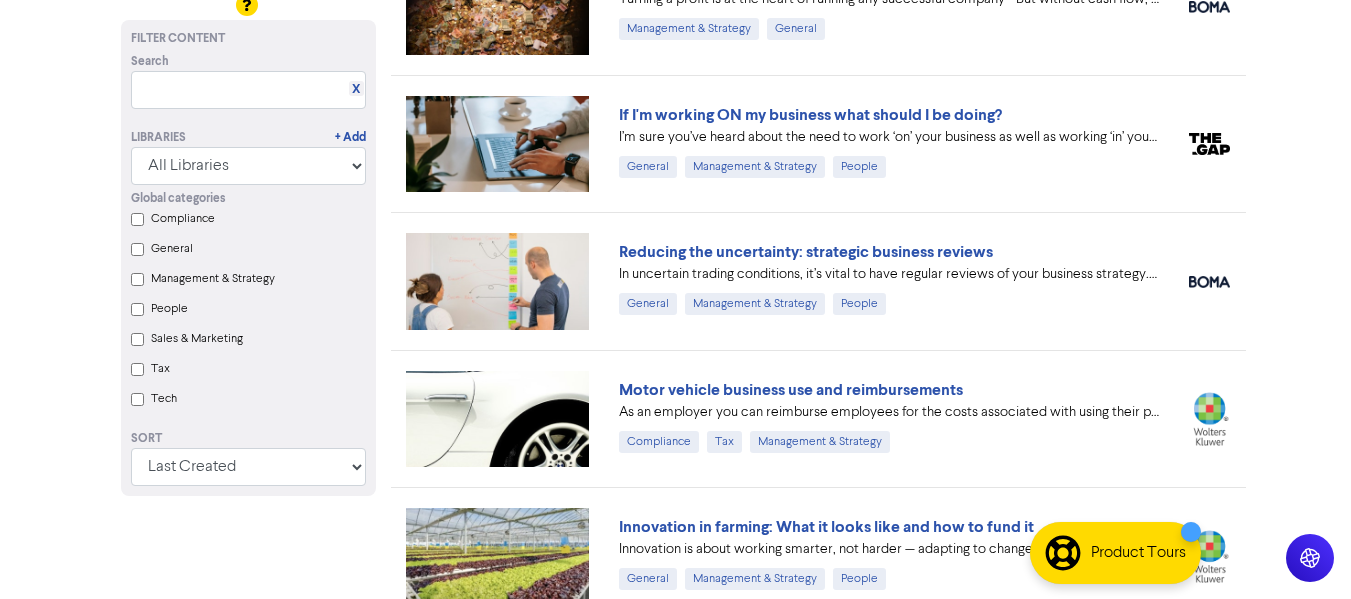 scroll, scrollTop: 400, scrollLeft: 0, axis: vertical 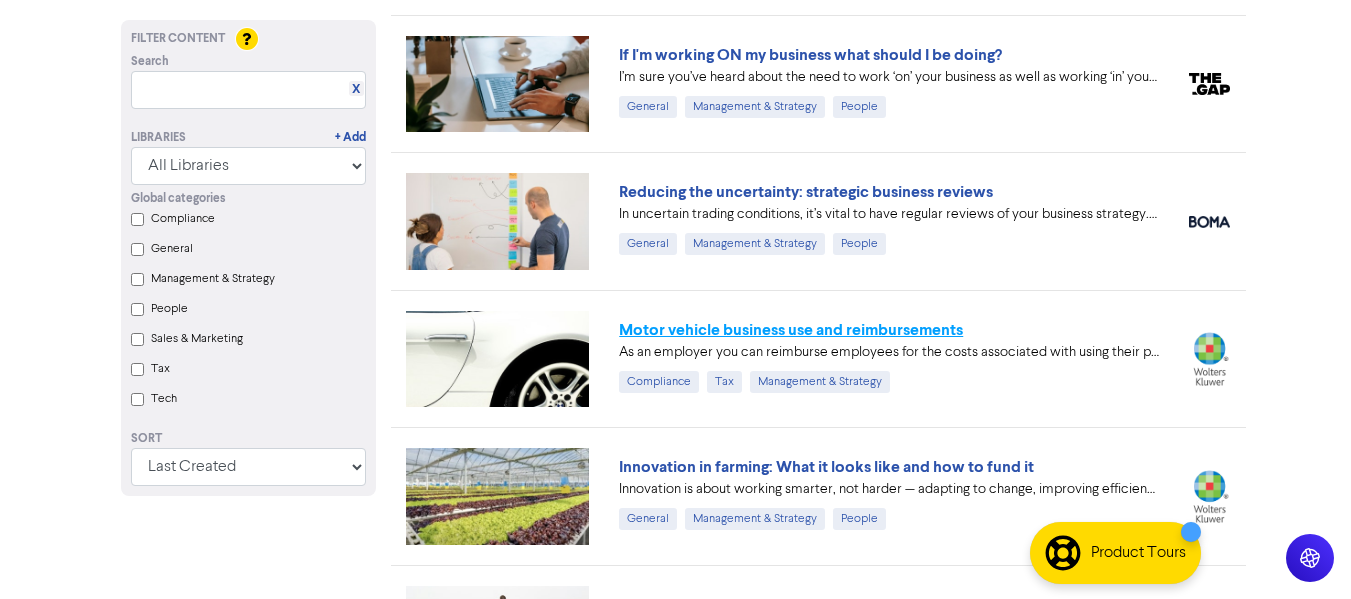 click on "Motor vehicle business use and reimbursements" at bounding box center (791, 330) 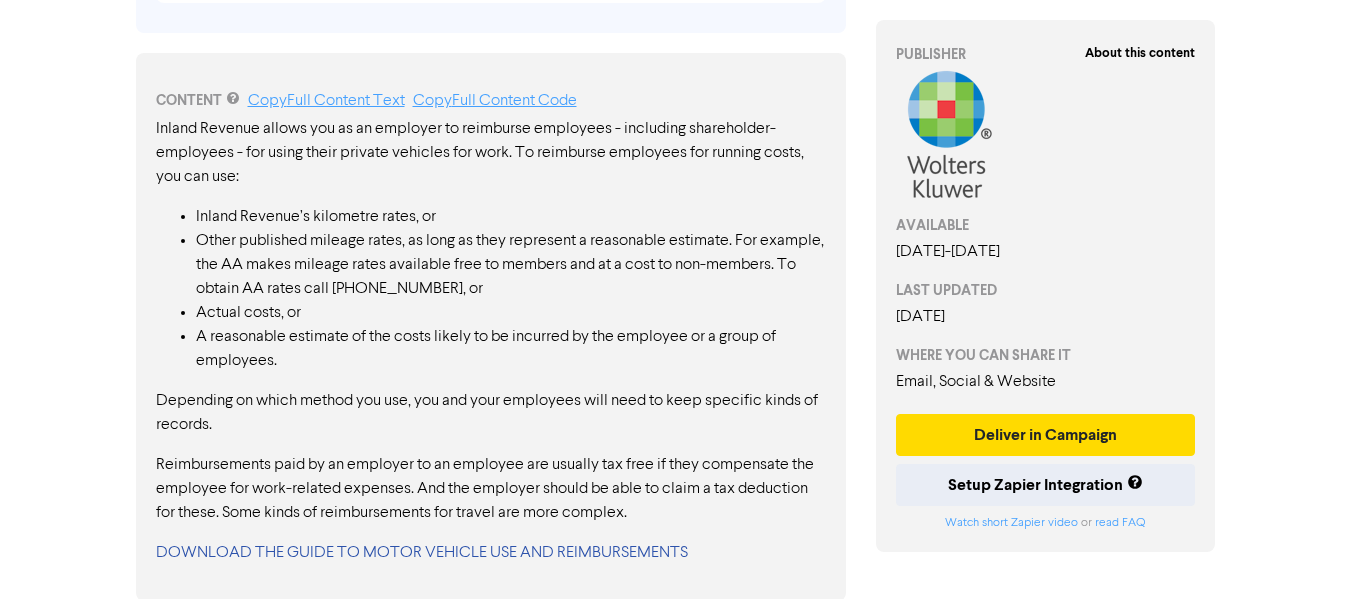 scroll, scrollTop: 1010, scrollLeft: 0, axis: vertical 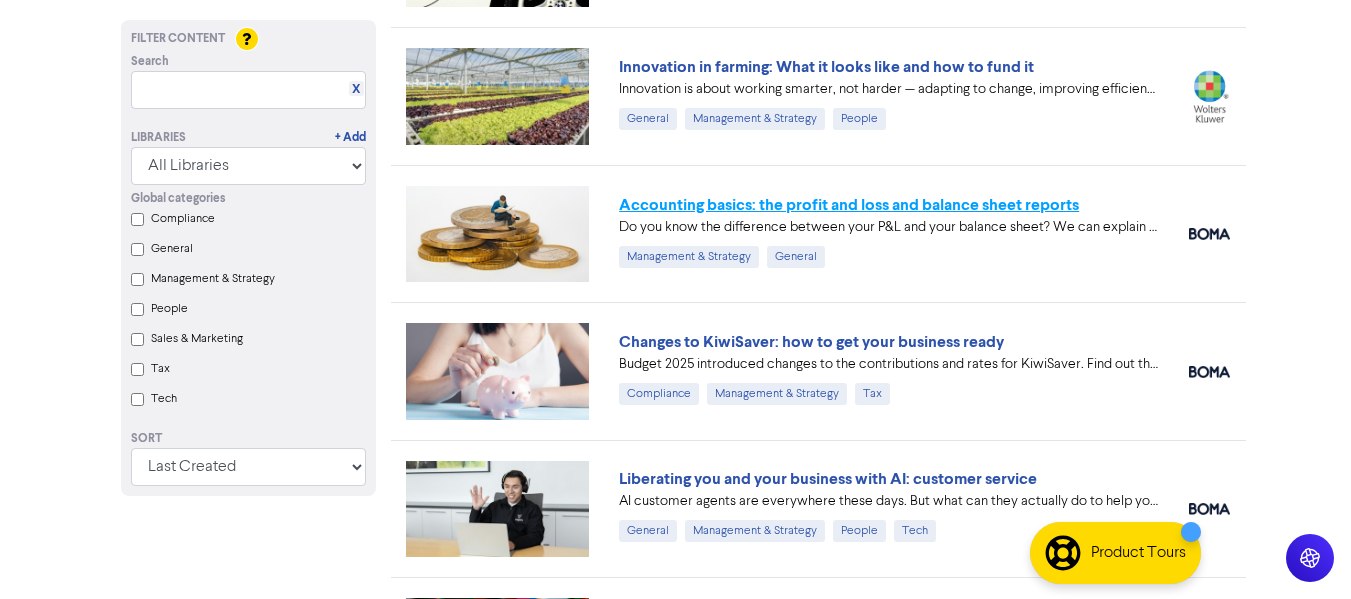 click on "Accounting basics: the profit and loss and balance sheet reports" at bounding box center [849, 205] 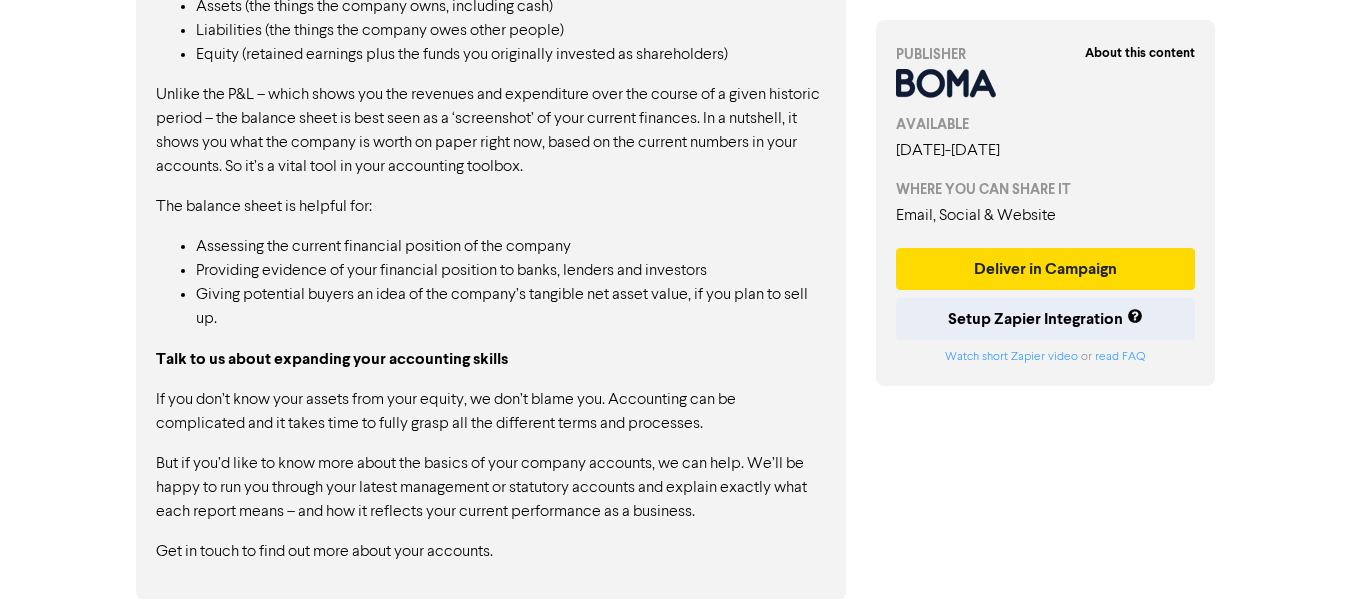 scroll, scrollTop: 1901, scrollLeft: 0, axis: vertical 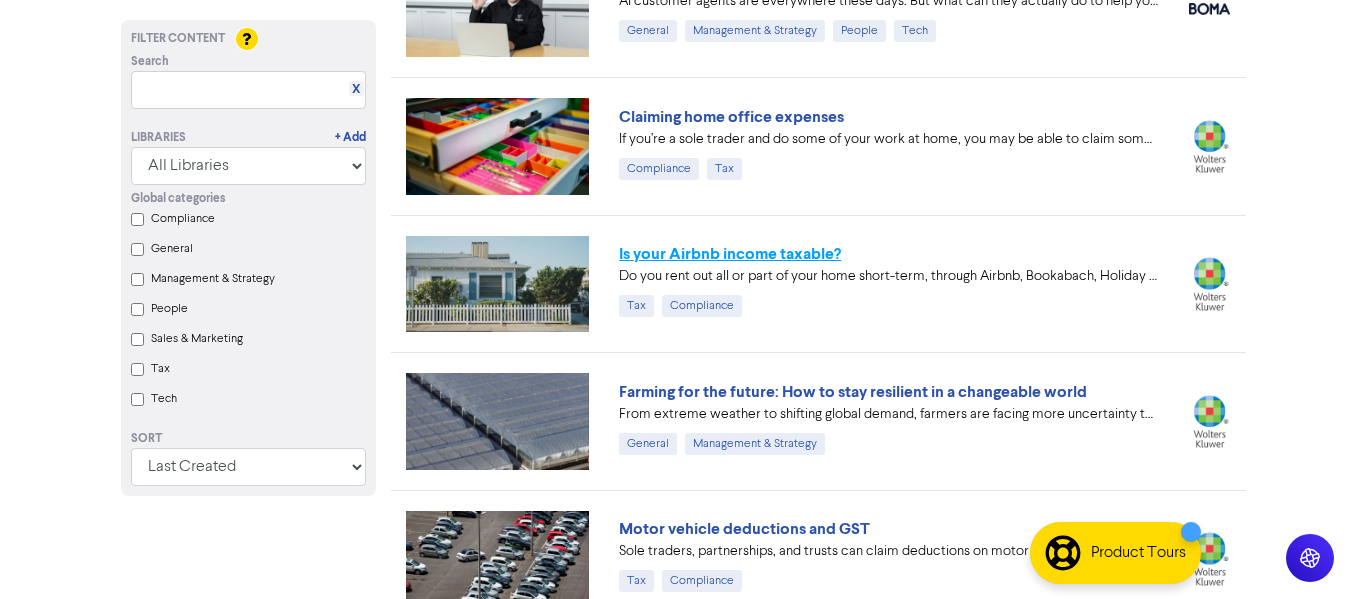 click on "Is your Airbnb income taxable?" at bounding box center [730, 254] 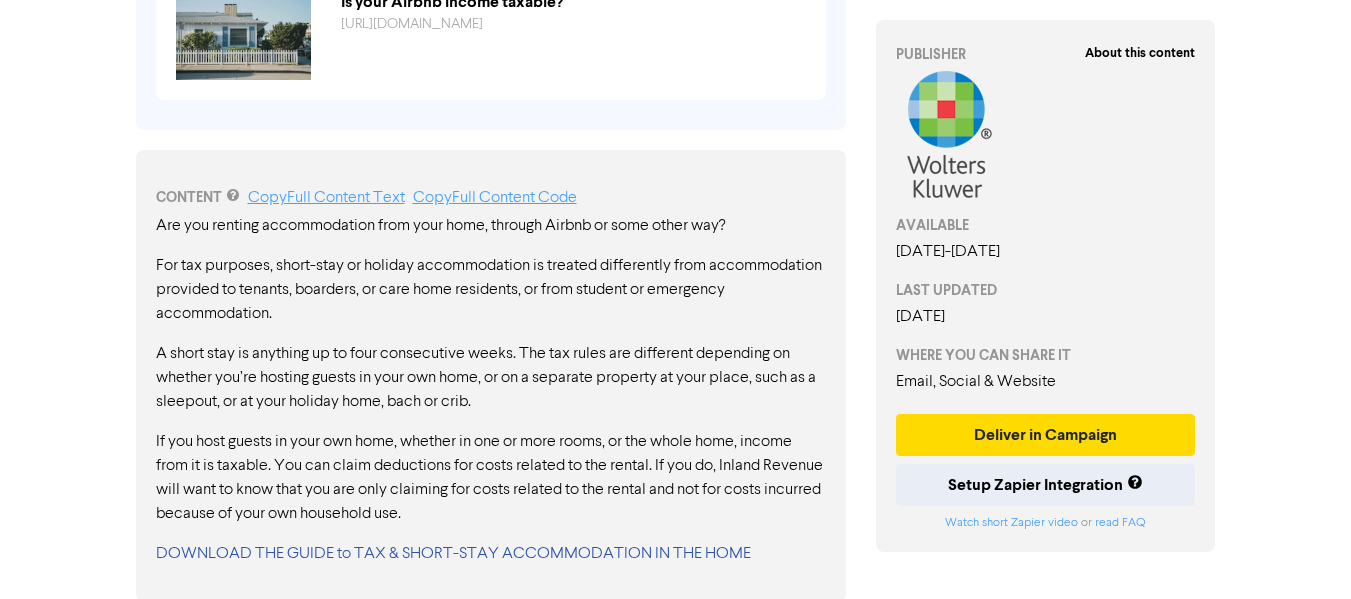 scroll, scrollTop: 914, scrollLeft: 0, axis: vertical 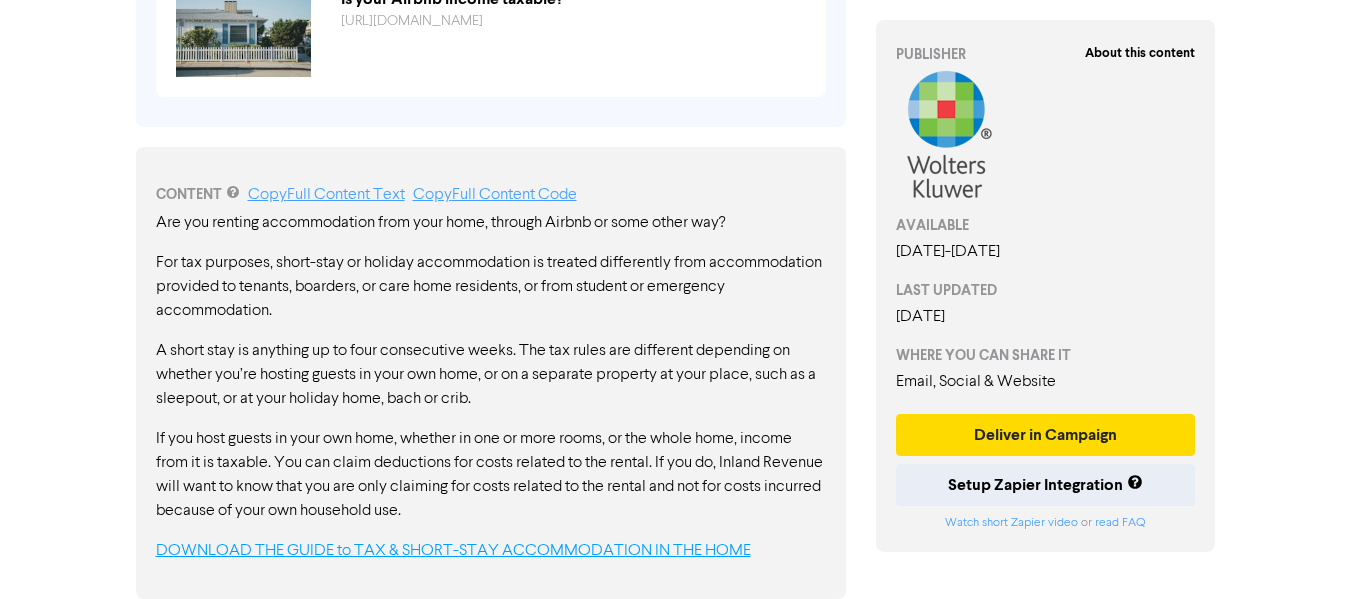 click on "DOWNLOAD THE GUIDE to TAX & SHORT-STAY ACCOMMODATION IN THE HOME" at bounding box center (453, 551) 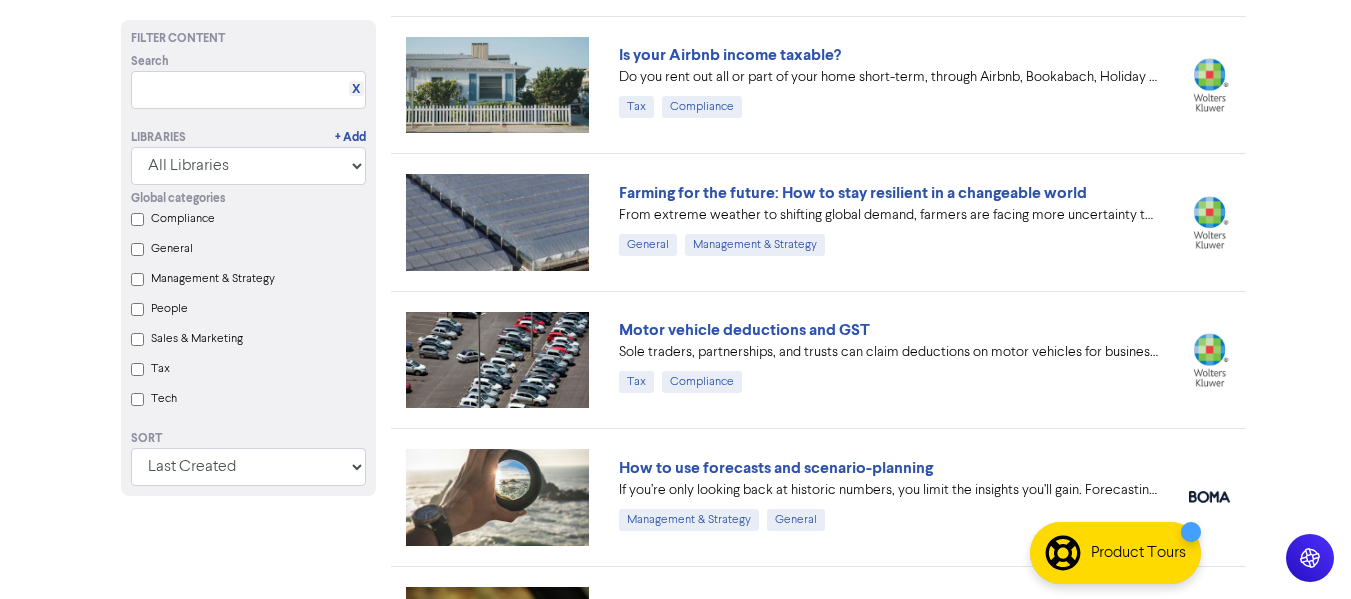 scroll, scrollTop: 1500, scrollLeft: 0, axis: vertical 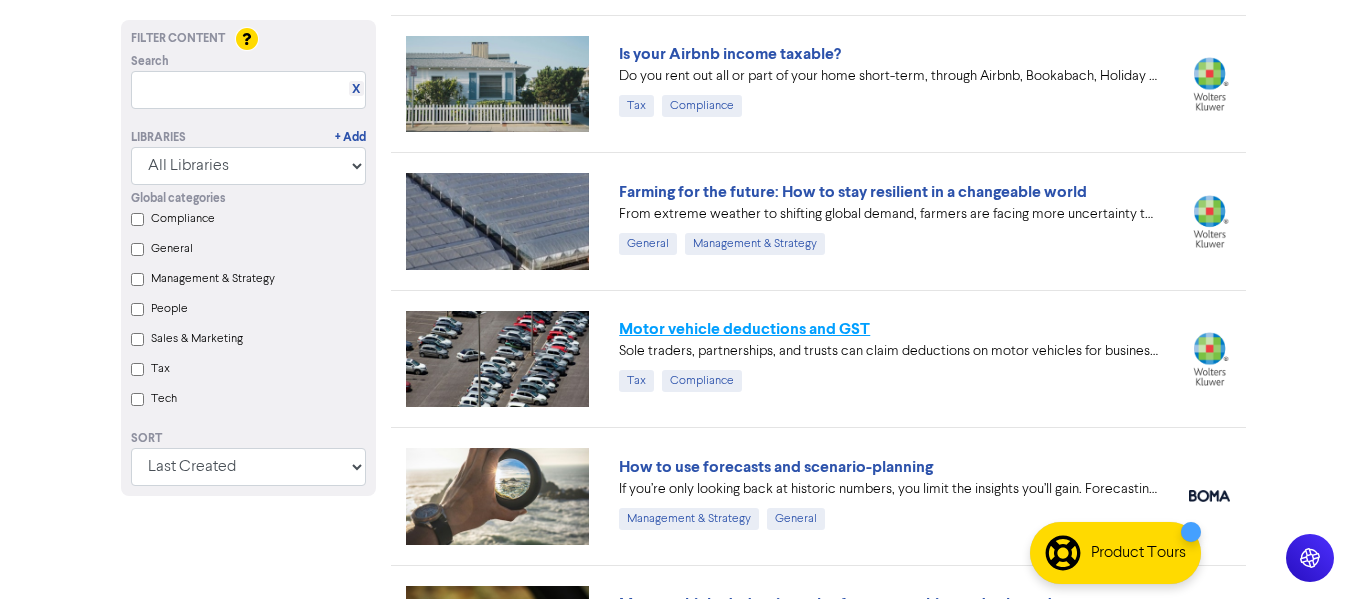 click on "Motor vehicle deductions and GST" at bounding box center (744, 329) 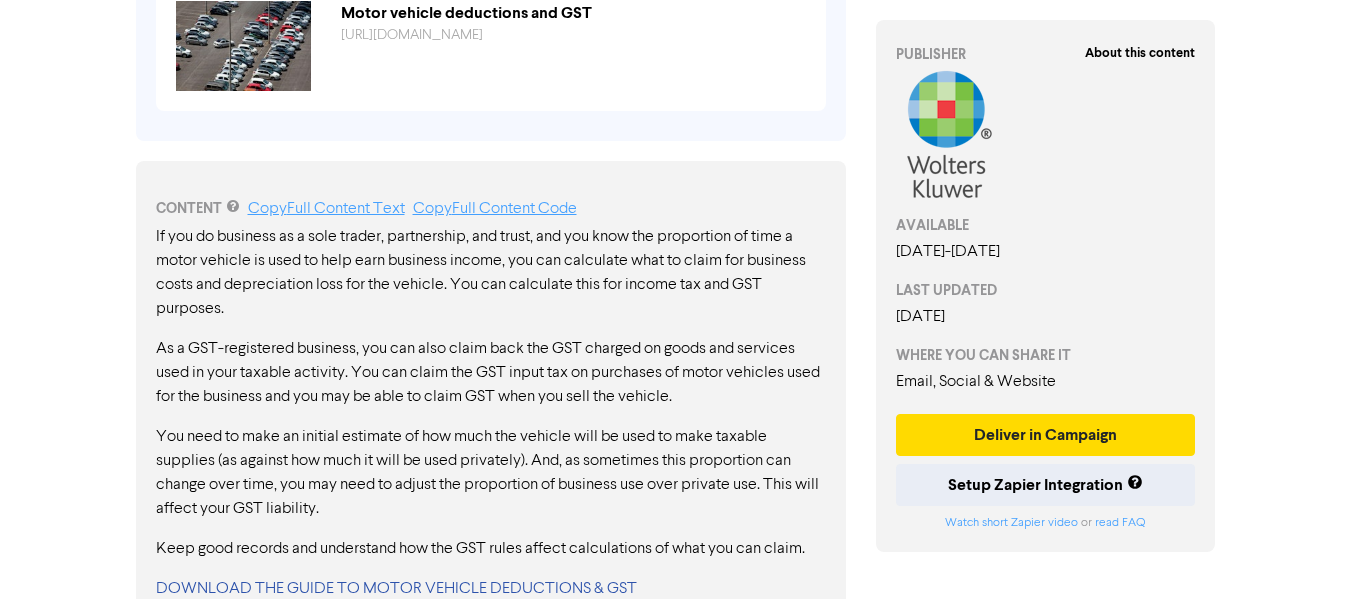 scroll, scrollTop: 938, scrollLeft: 0, axis: vertical 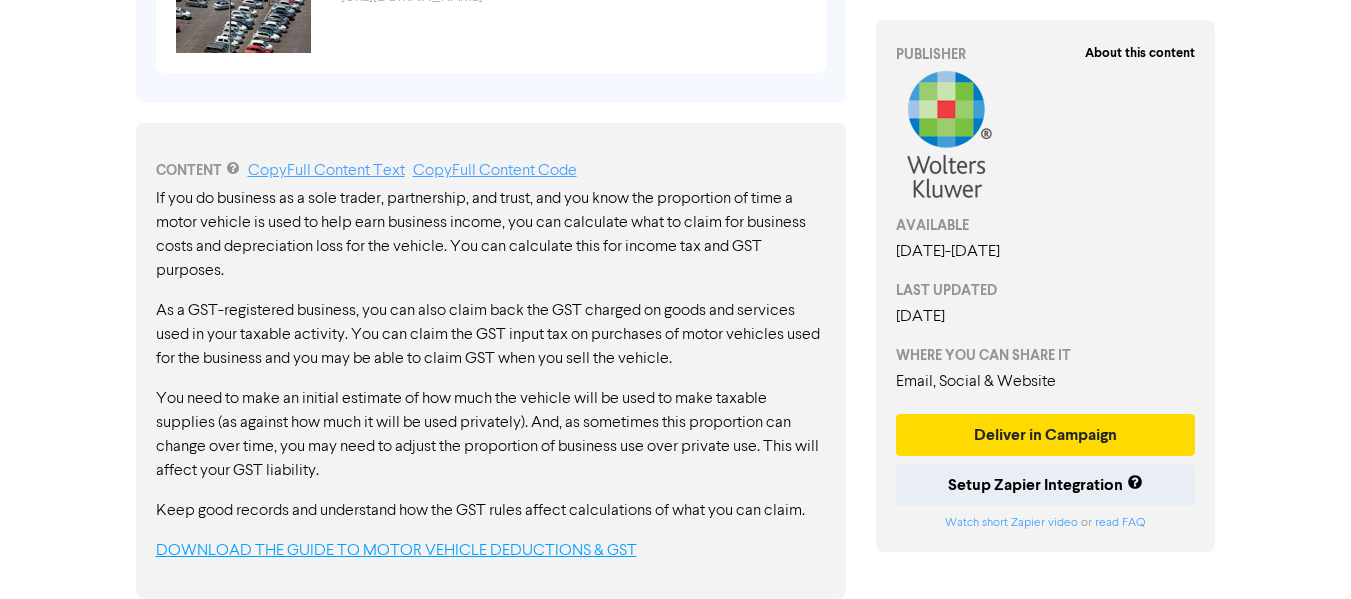 click on "DOWNLOAD THE GUIDE TO MOTOR VEHICLE DEDUCTIONS & GST" at bounding box center [396, 551] 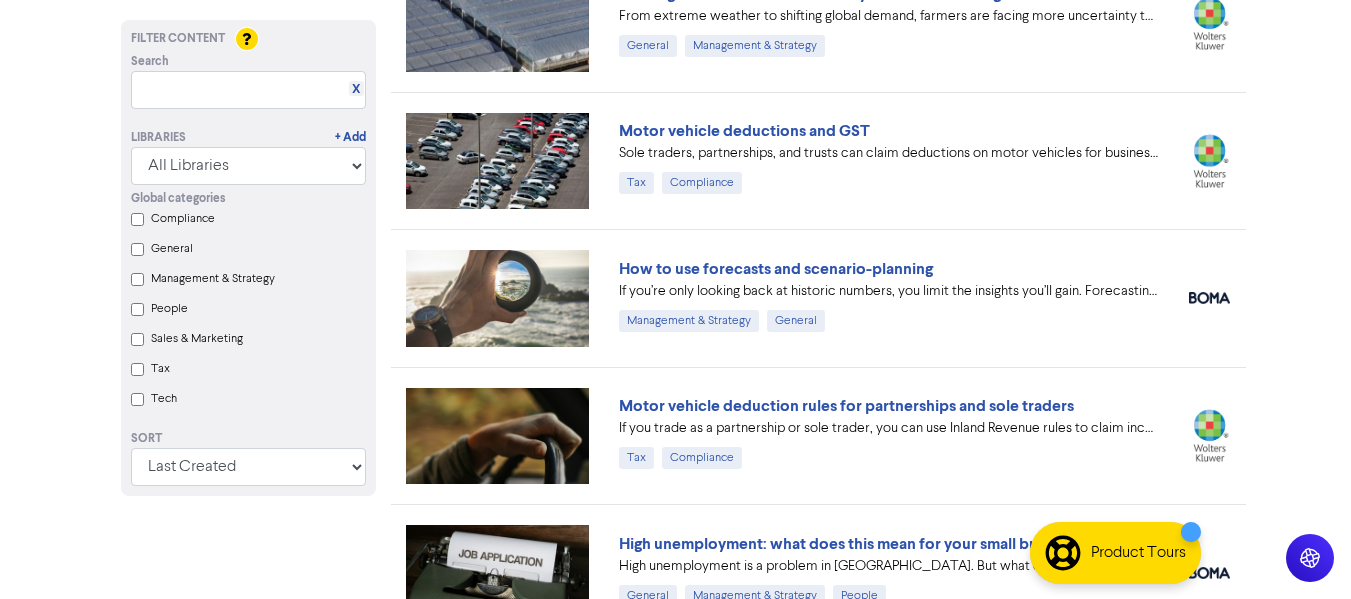 scroll, scrollTop: 1700, scrollLeft: 0, axis: vertical 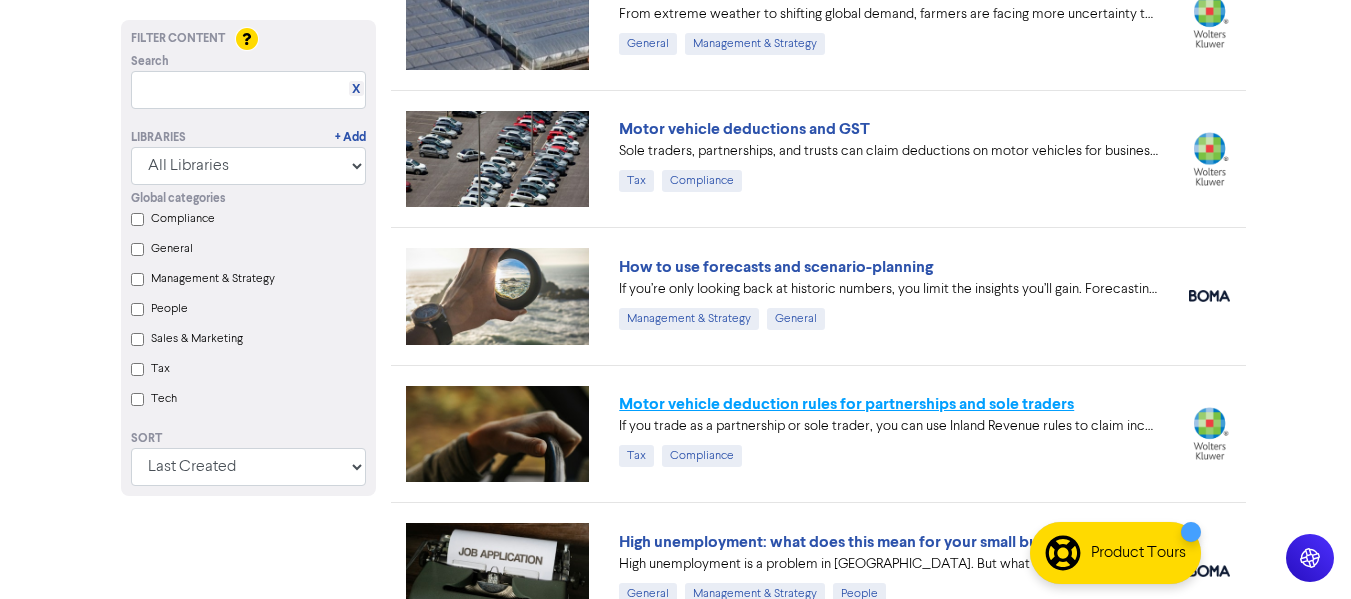 click on "Motor vehicle deduction rules for partnerships and sole traders" at bounding box center (846, 404) 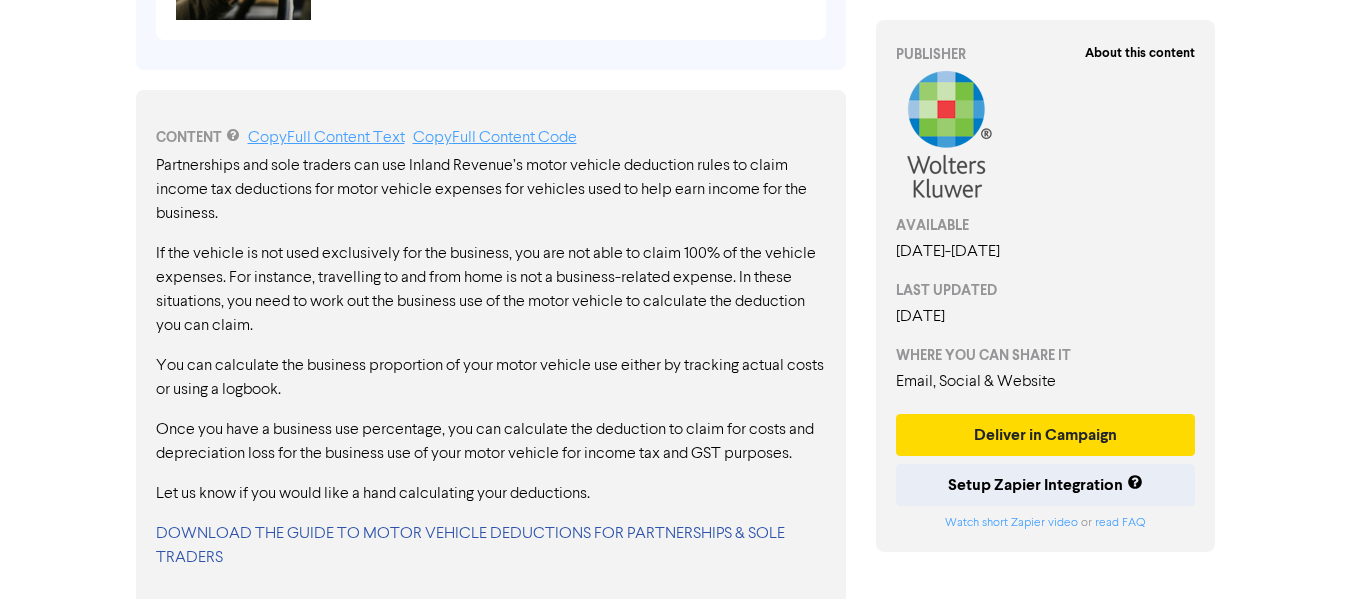 scroll, scrollTop: 986, scrollLeft: 0, axis: vertical 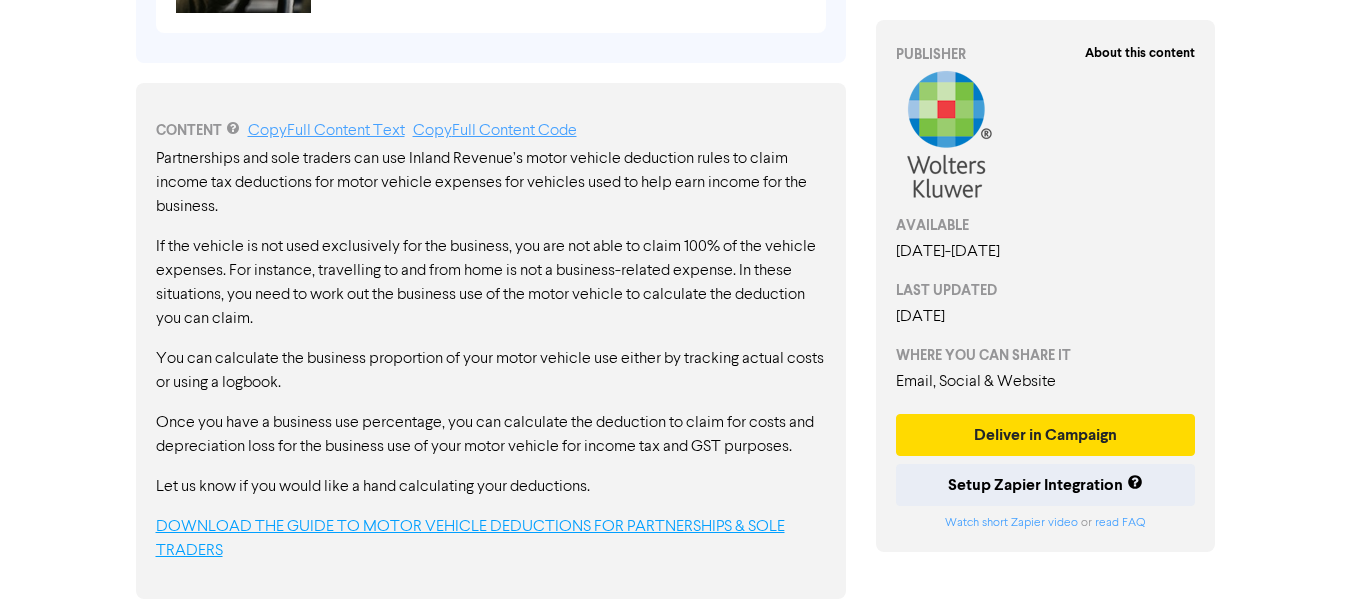 click on "DOWNLOAD THE GUIDE TO MOTOR VEHICLE DEDUCTIONS FOR PARTNERSHIPS & SOLE TRADERS" at bounding box center (470, 539) 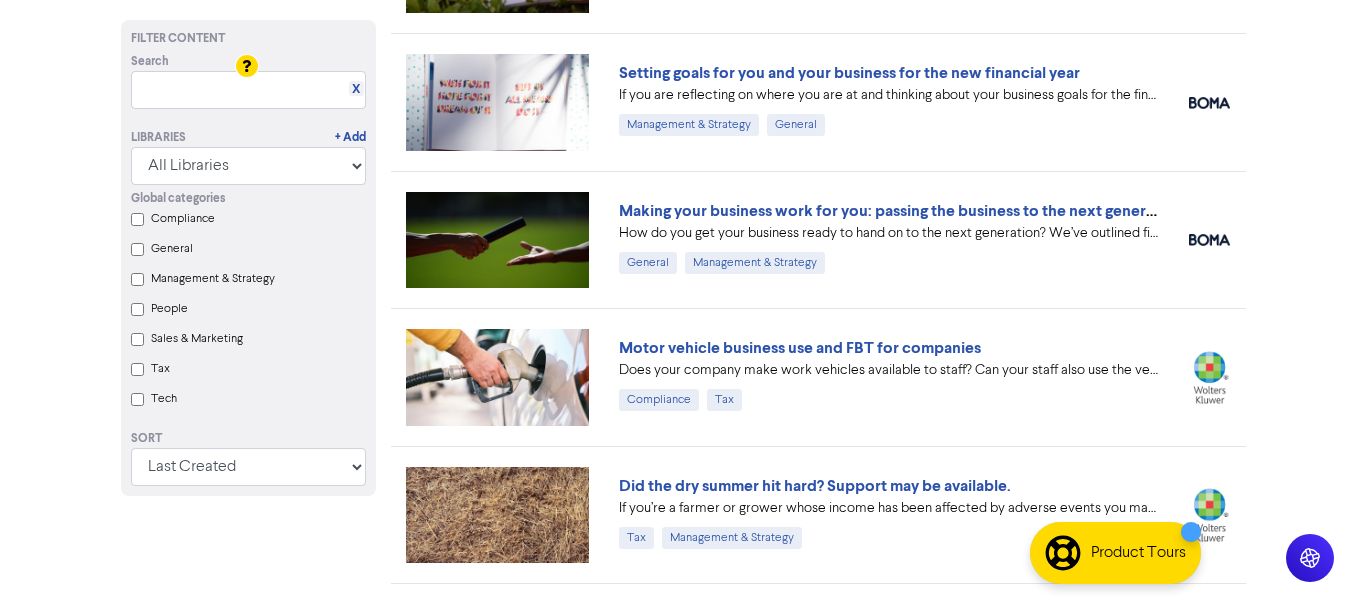 scroll, scrollTop: 2900, scrollLeft: 0, axis: vertical 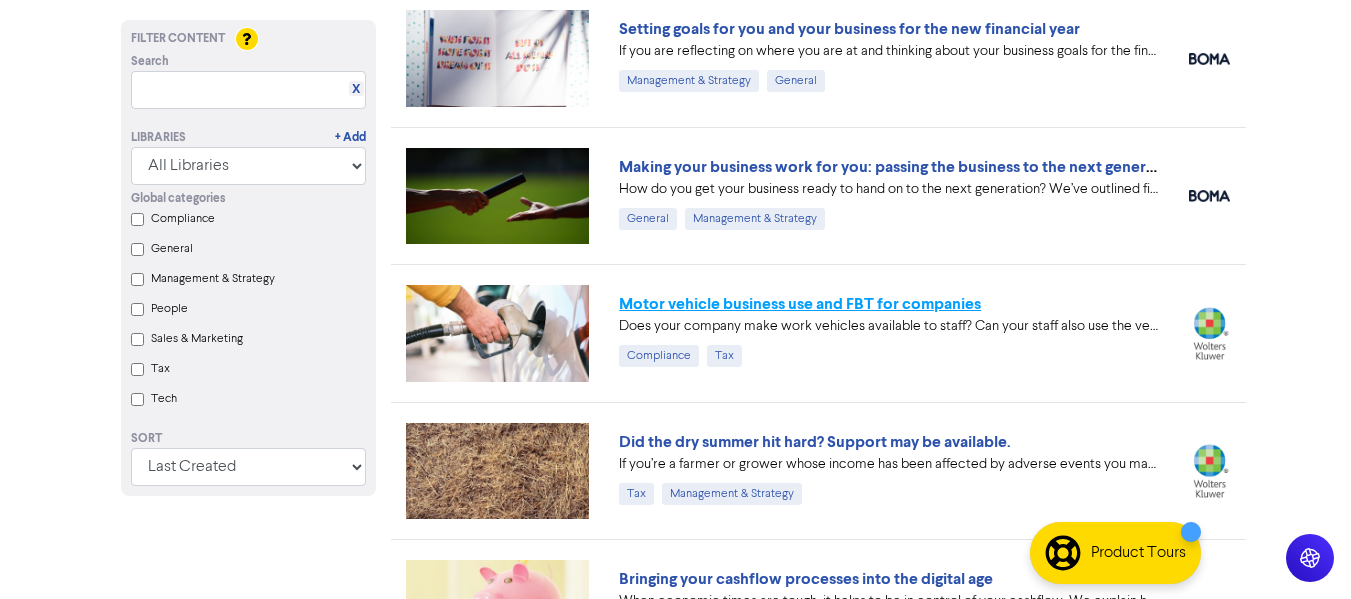 click on "Motor vehicle business use and FBT for companies" at bounding box center (800, 304) 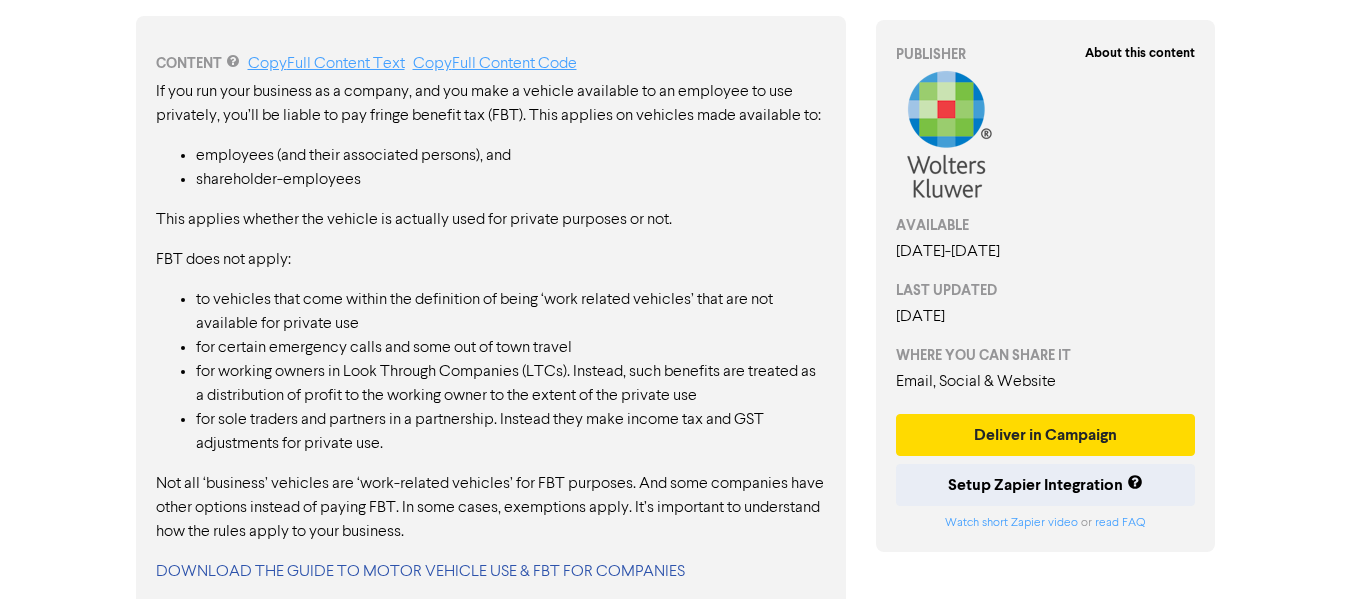 scroll, scrollTop: 1042, scrollLeft: 0, axis: vertical 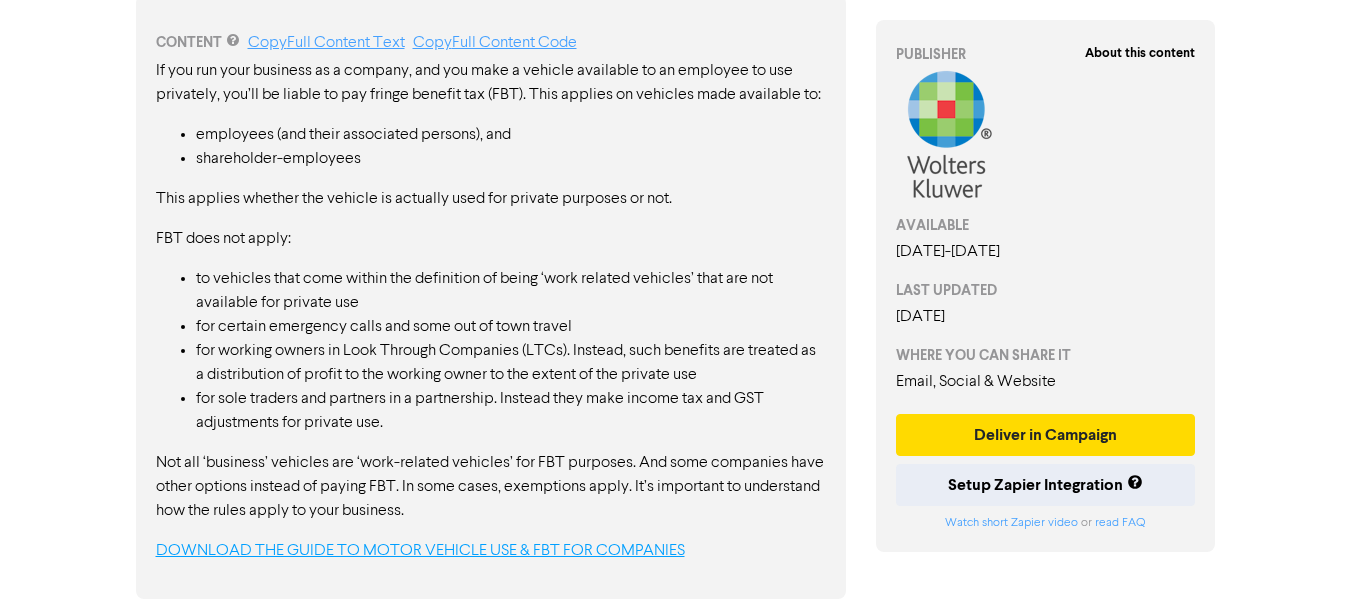 click on "DOWNLOAD THE GUIDE TO MOTOR VEHICLE USE & FBT FOR COMPANIES" at bounding box center (420, 551) 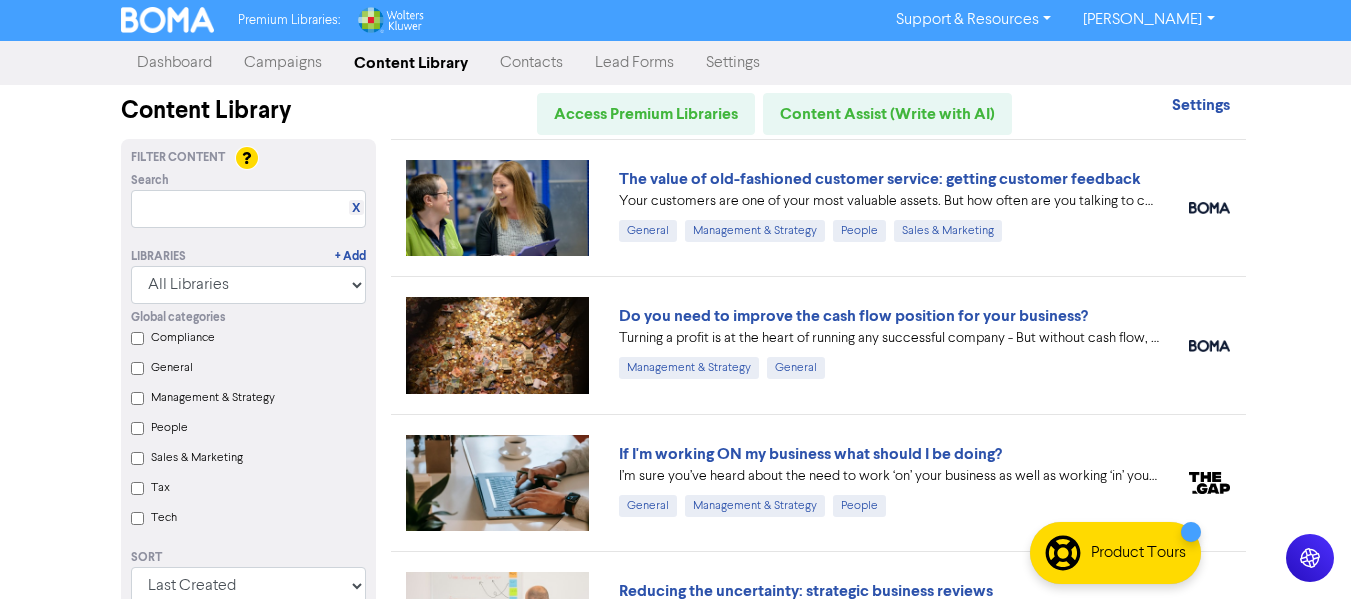 scroll, scrollTop: 0, scrollLeft: 0, axis: both 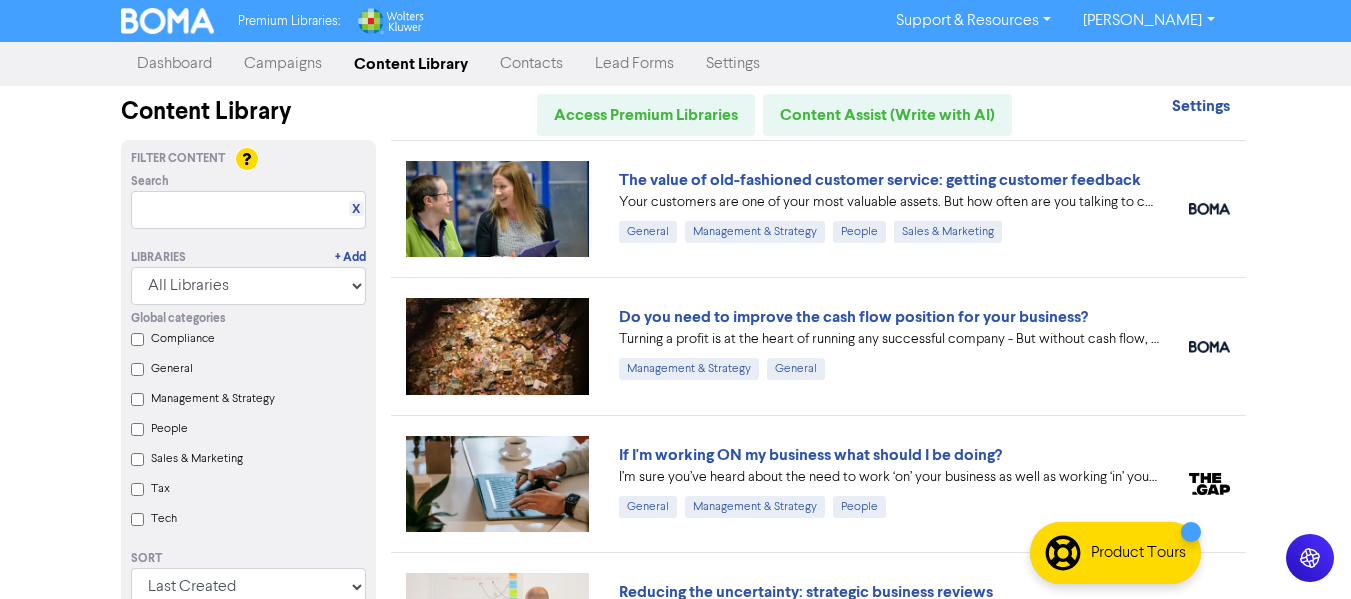 click on "Do you need to improve the cash flow position for your business?" at bounding box center [889, 317] 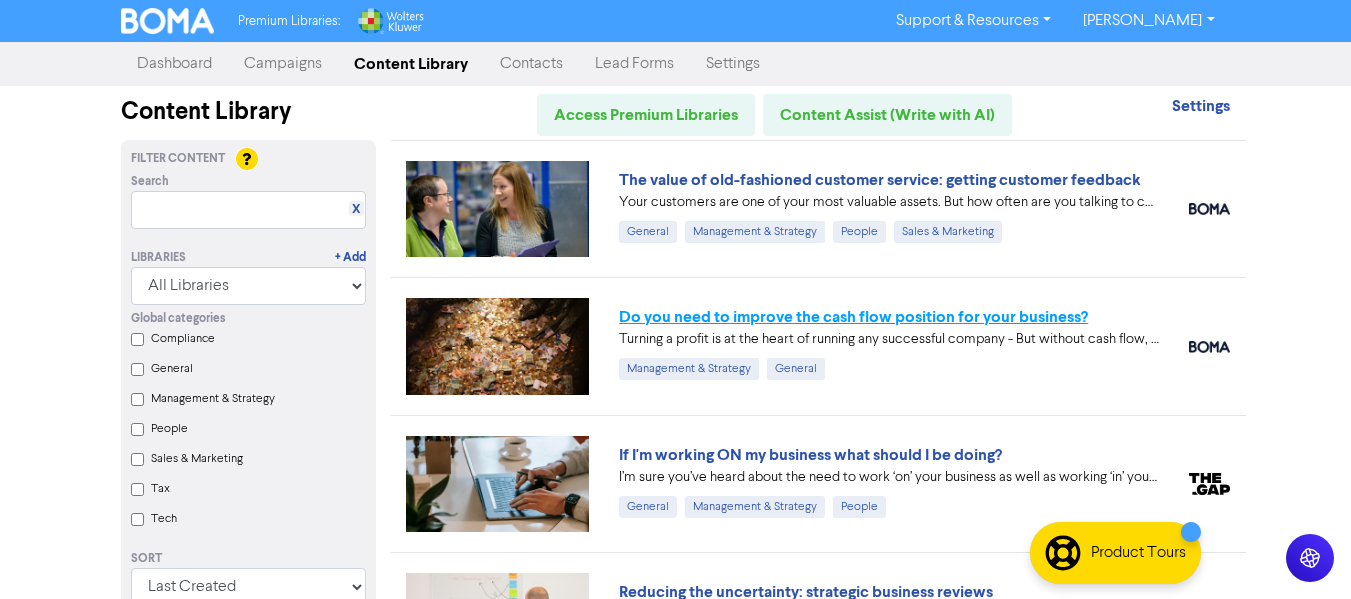click on "Do you need to improve the cash flow position for your business?" at bounding box center (853, 317) 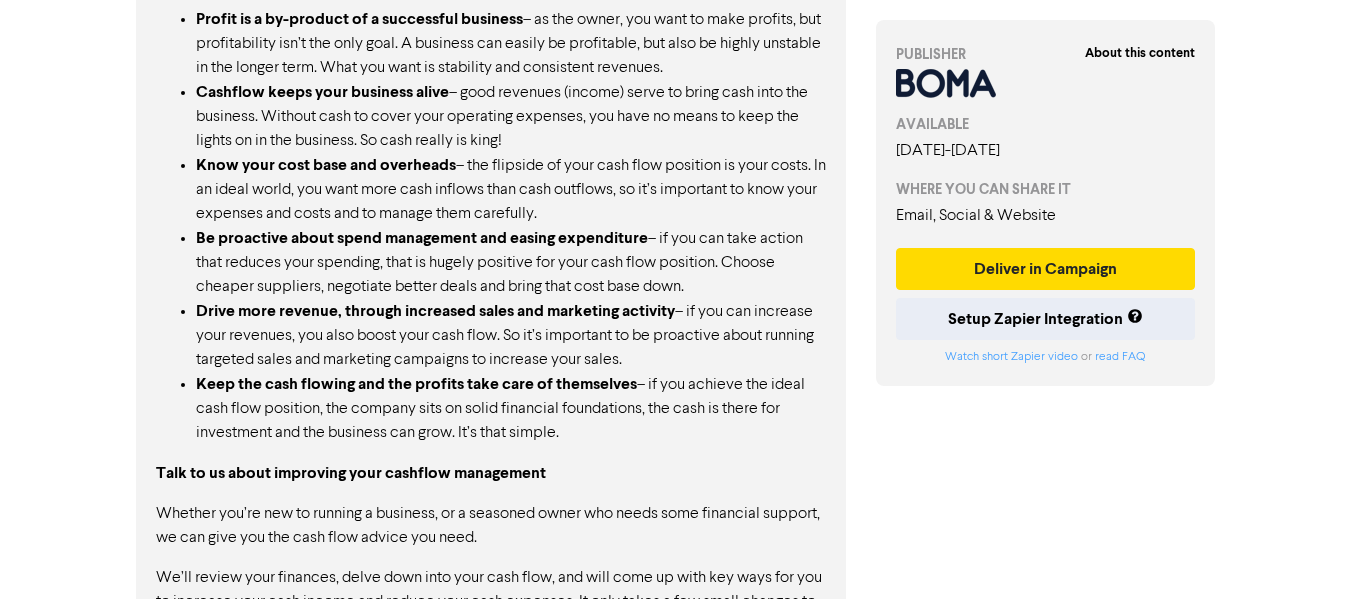 scroll, scrollTop: 1494, scrollLeft: 0, axis: vertical 